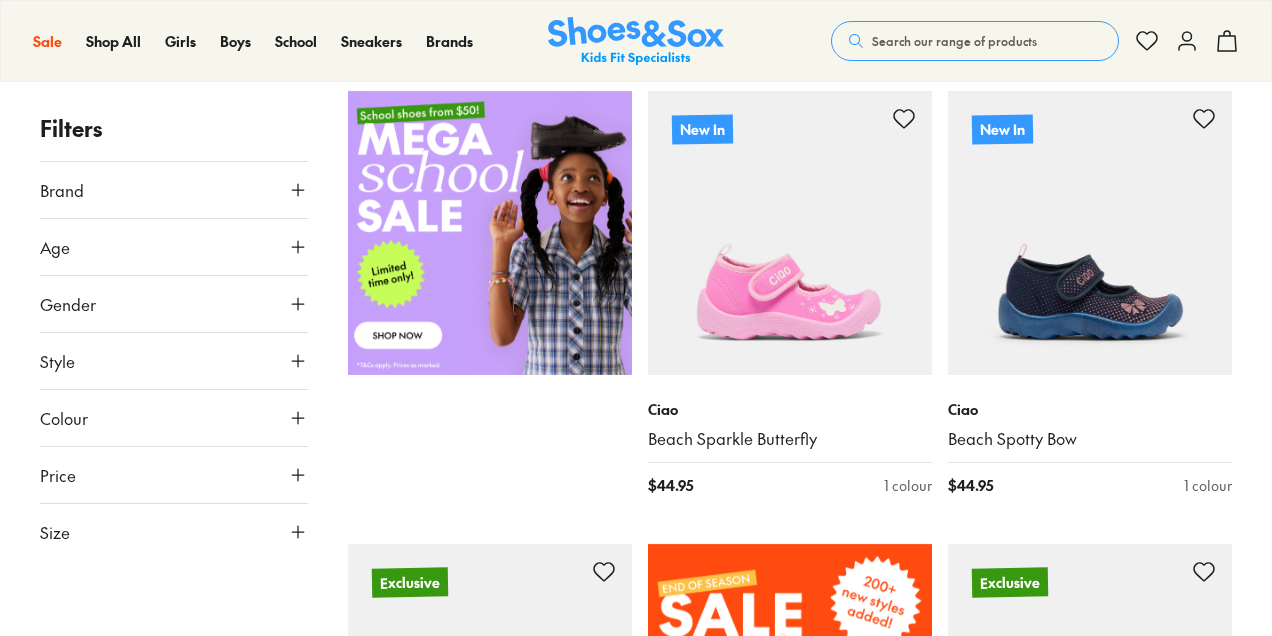 scroll, scrollTop: 1161, scrollLeft: 0, axis: vertical 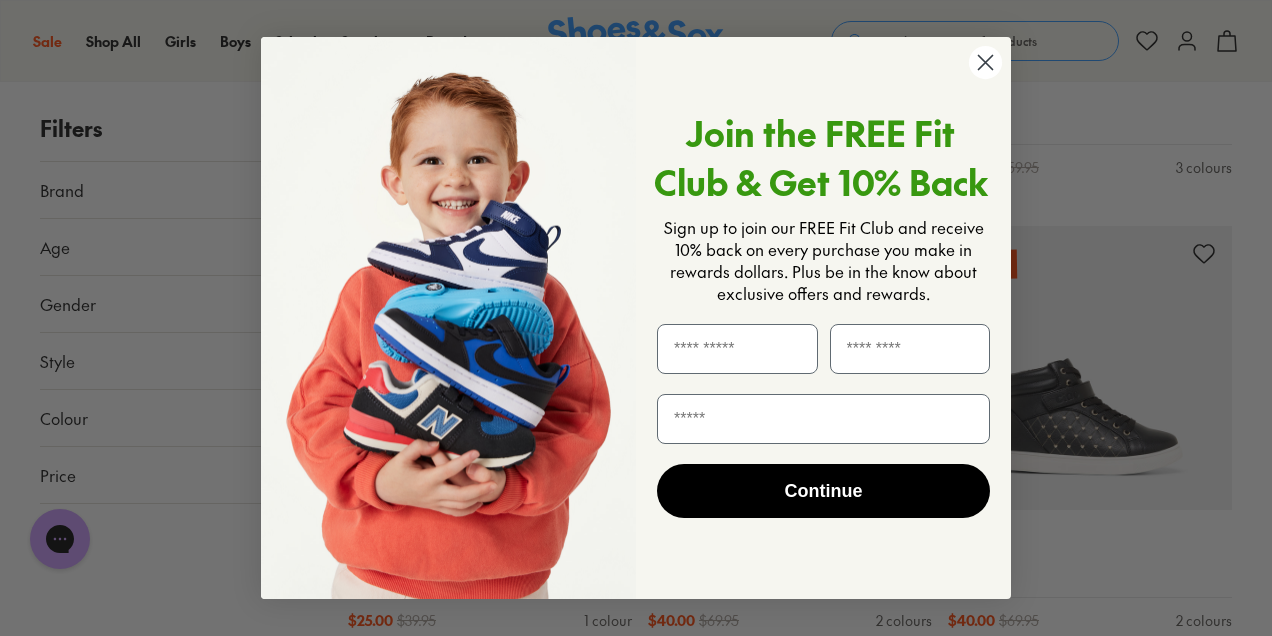 click 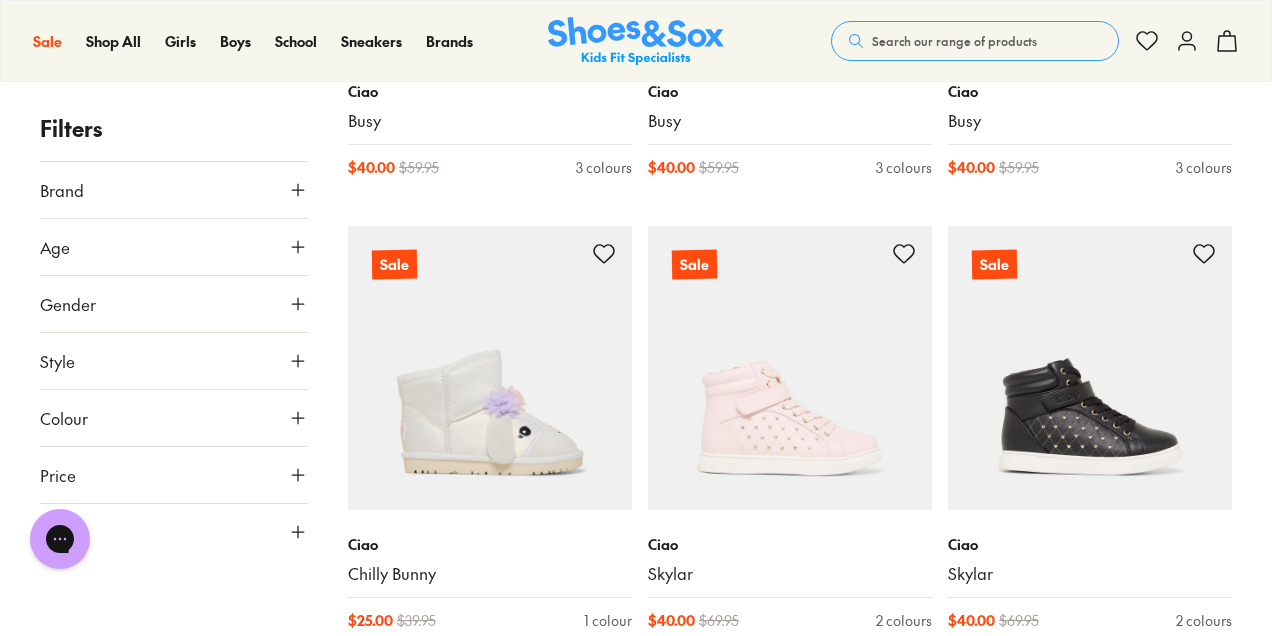 click 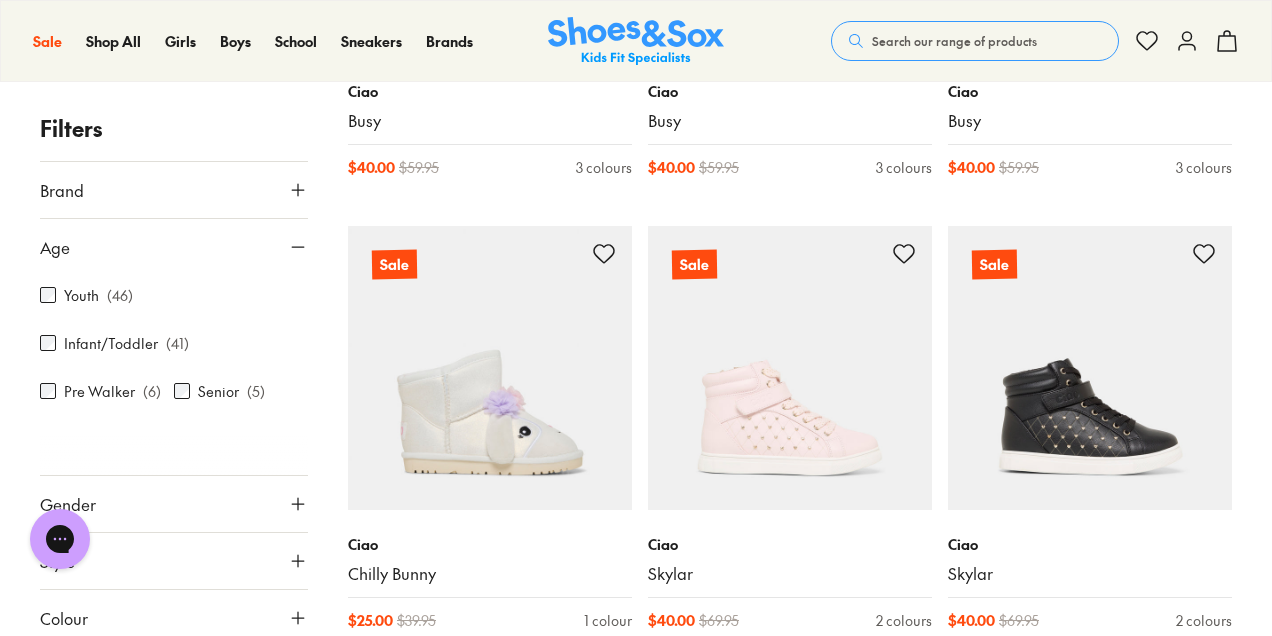 click on "Infant/Toddler" at bounding box center (111, 343) 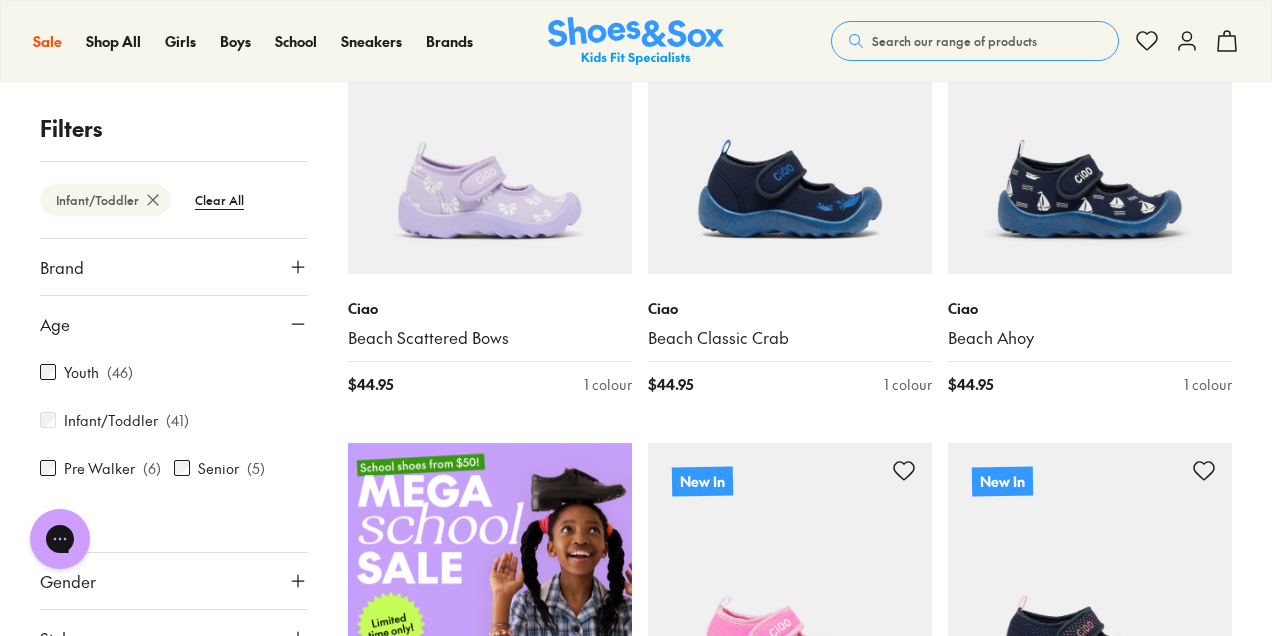 scroll, scrollTop: 416, scrollLeft: 0, axis: vertical 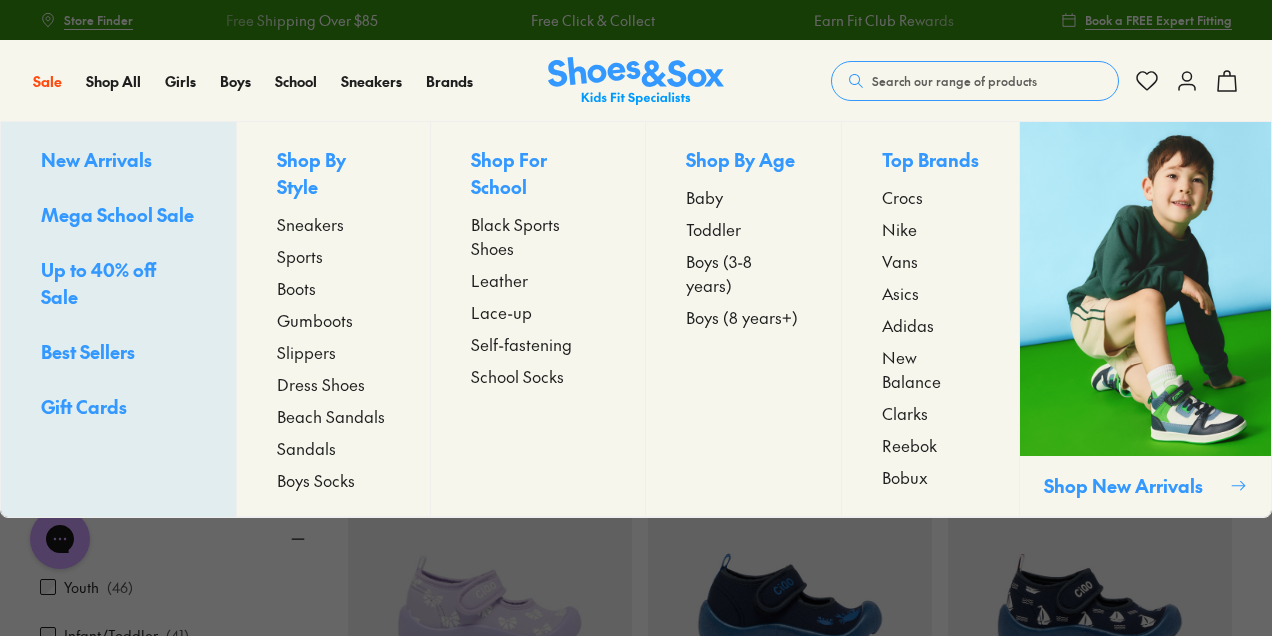 click on "Sneakers" at bounding box center [310, 224] 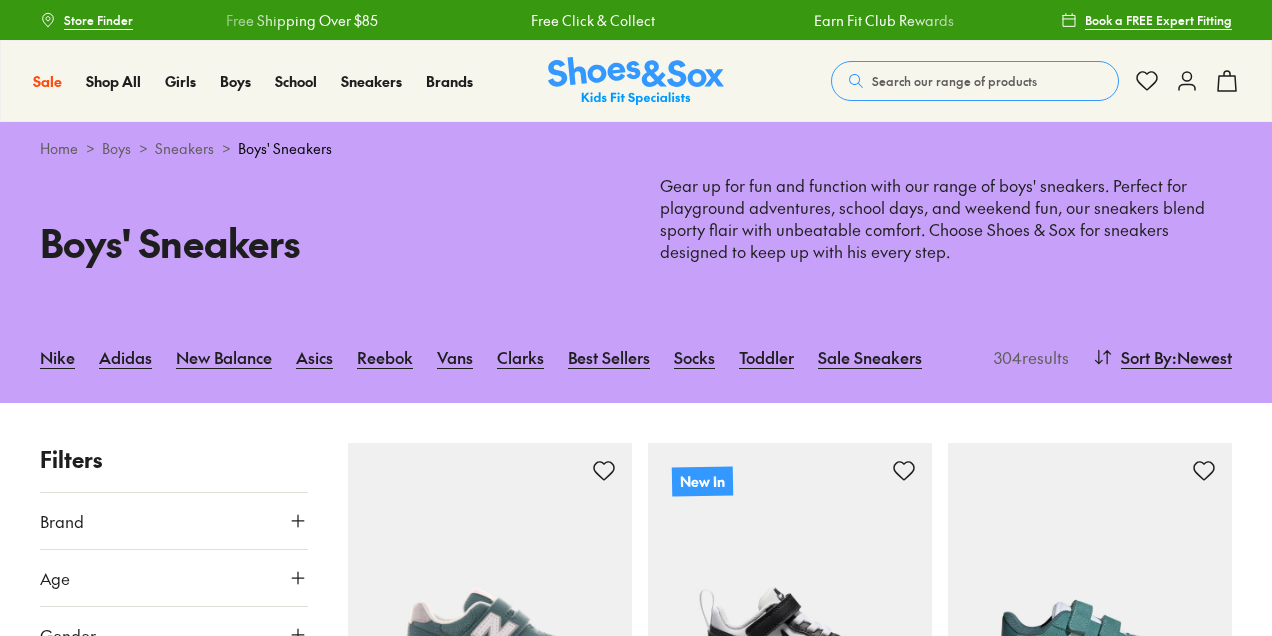 click 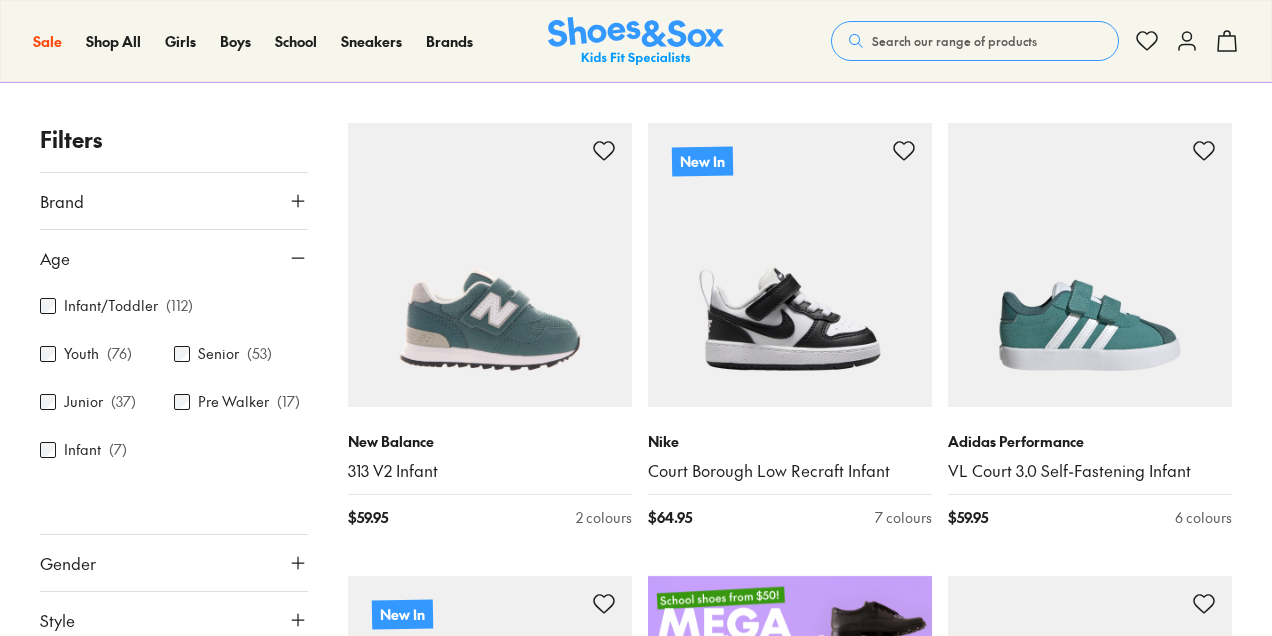 scroll, scrollTop: 320, scrollLeft: 0, axis: vertical 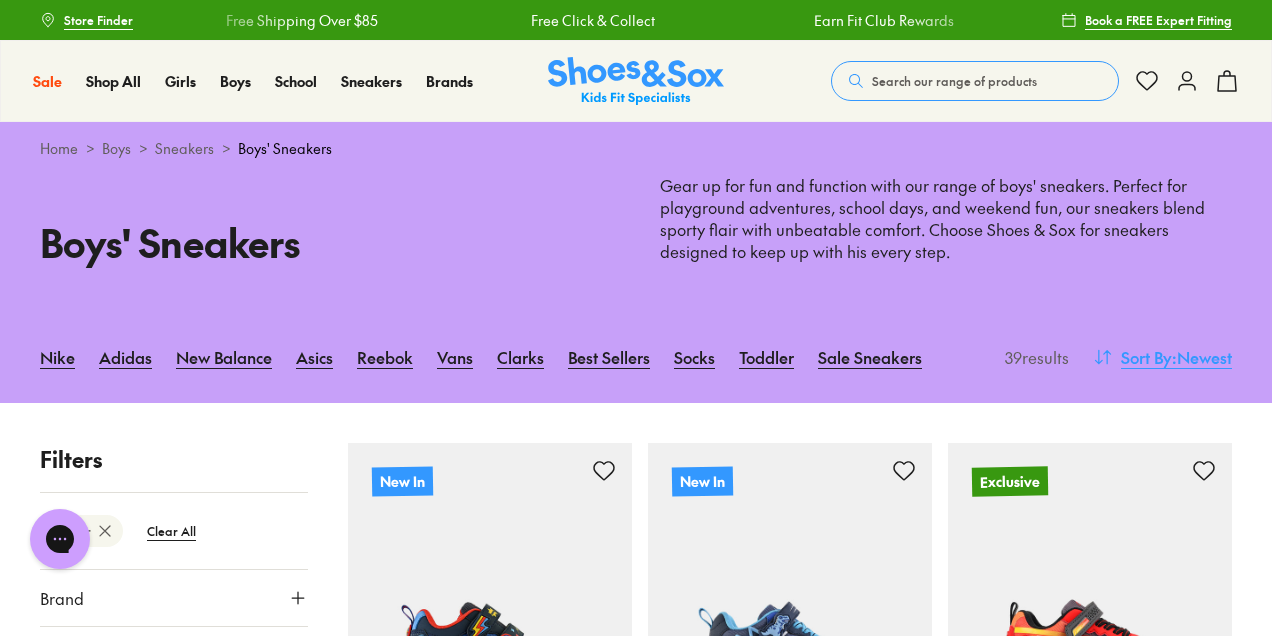click on ":  Newest" at bounding box center (1202, 357) 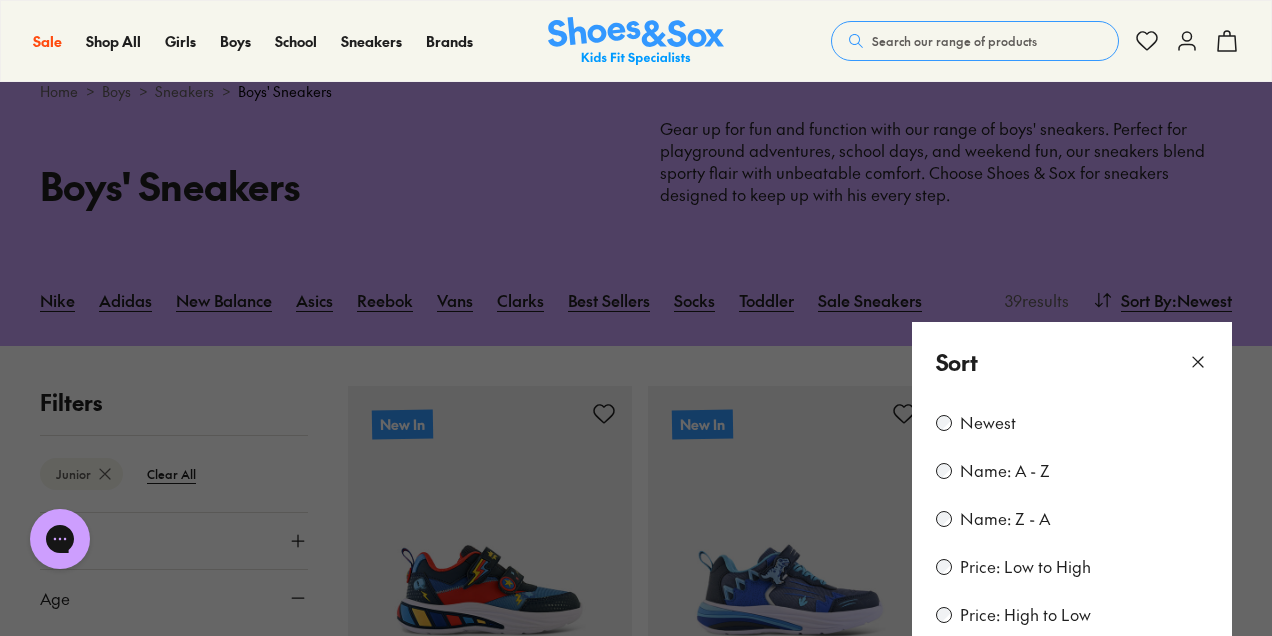 click on "Price: Low to High" at bounding box center (1025, 567) 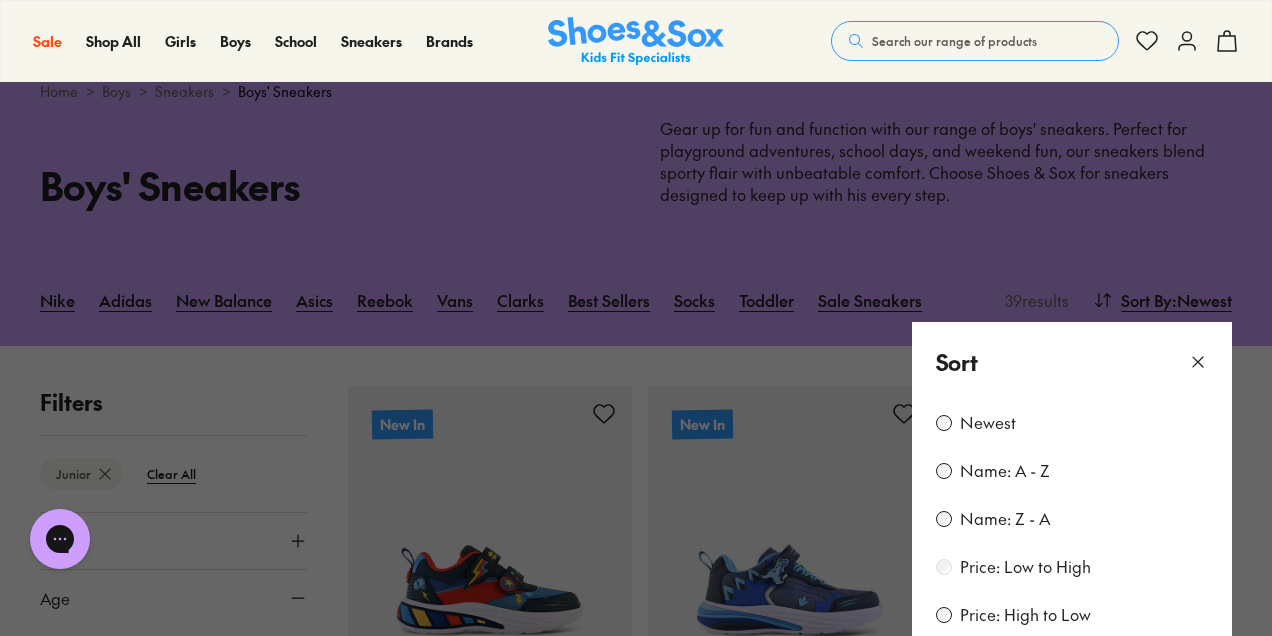 scroll, scrollTop: 53, scrollLeft: 0, axis: vertical 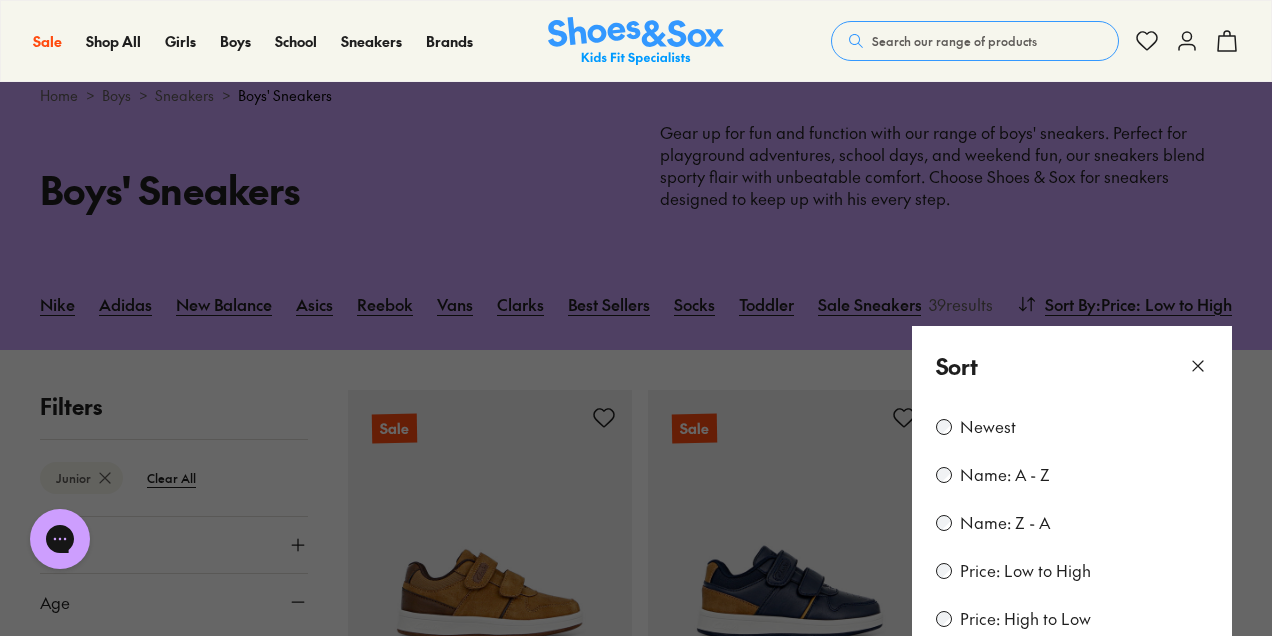 click 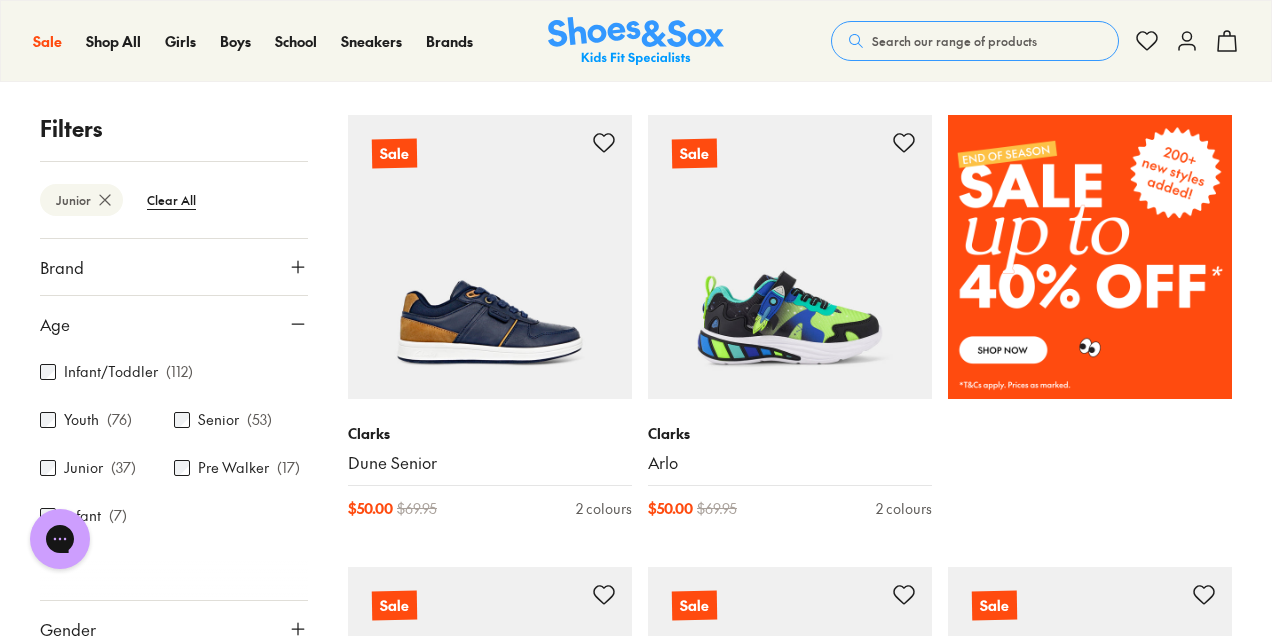 scroll, scrollTop: 1245, scrollLeft: 0, axis: vertical 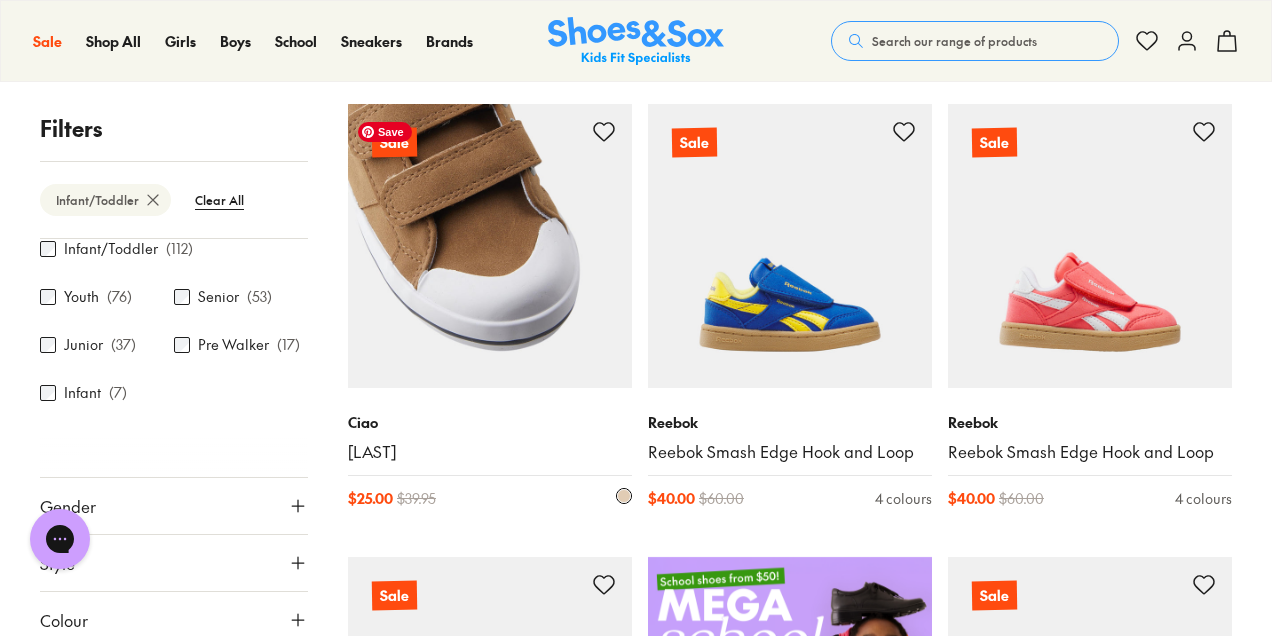 click at bounding box center [490, 246] 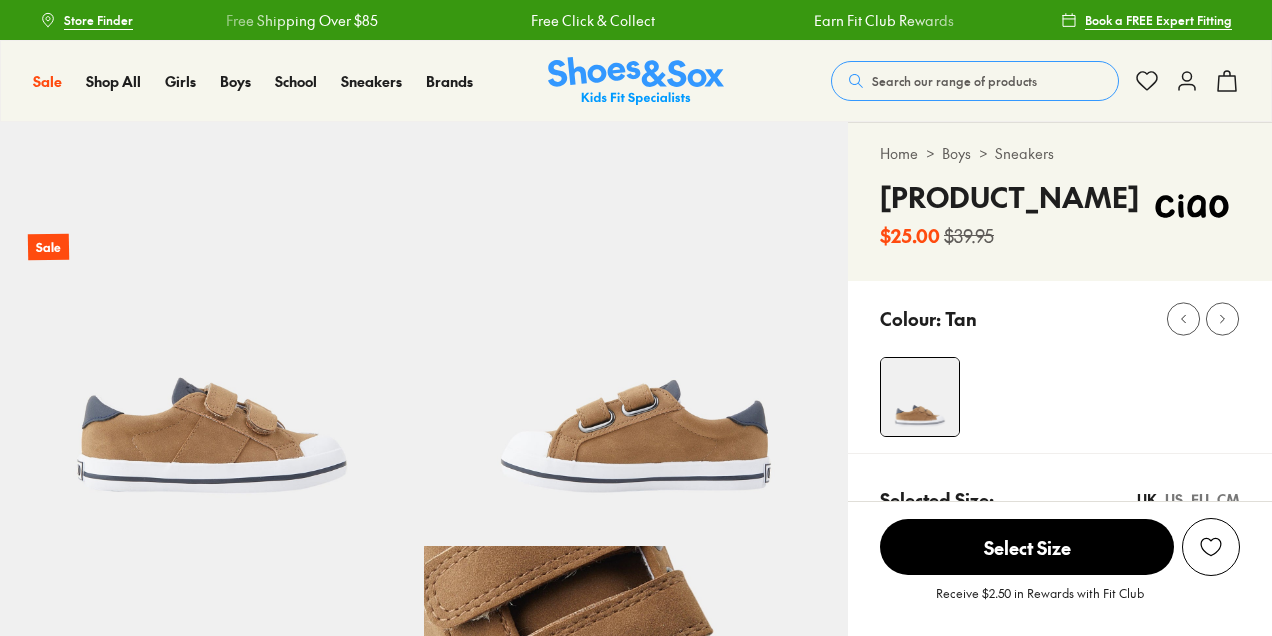 scroll, scrollTop: 175, scrollLeft: 0, axis: vertical 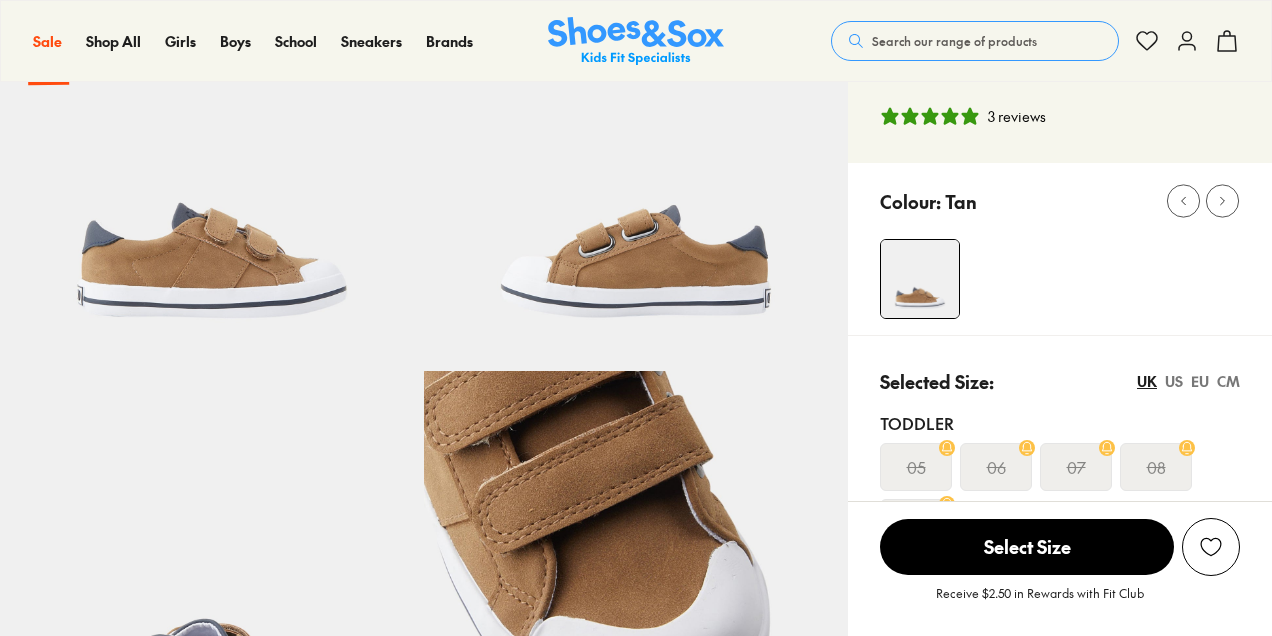select on "*" 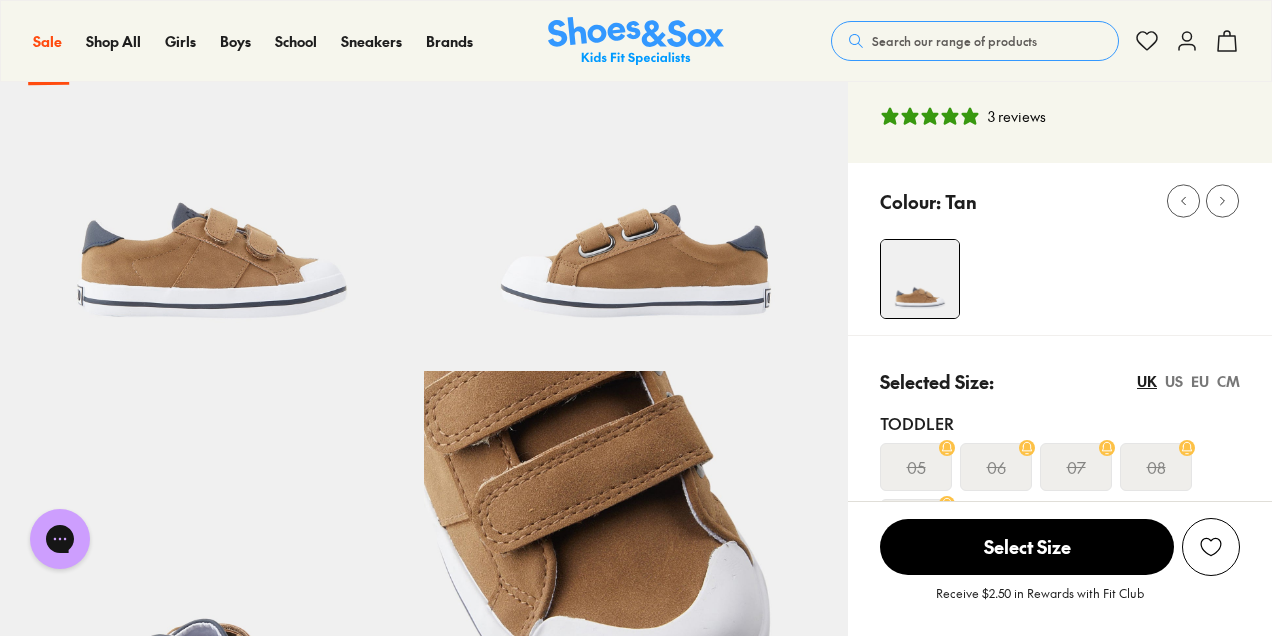 scroll, scrollTop: 0, scrollLeft: 0, axis: both 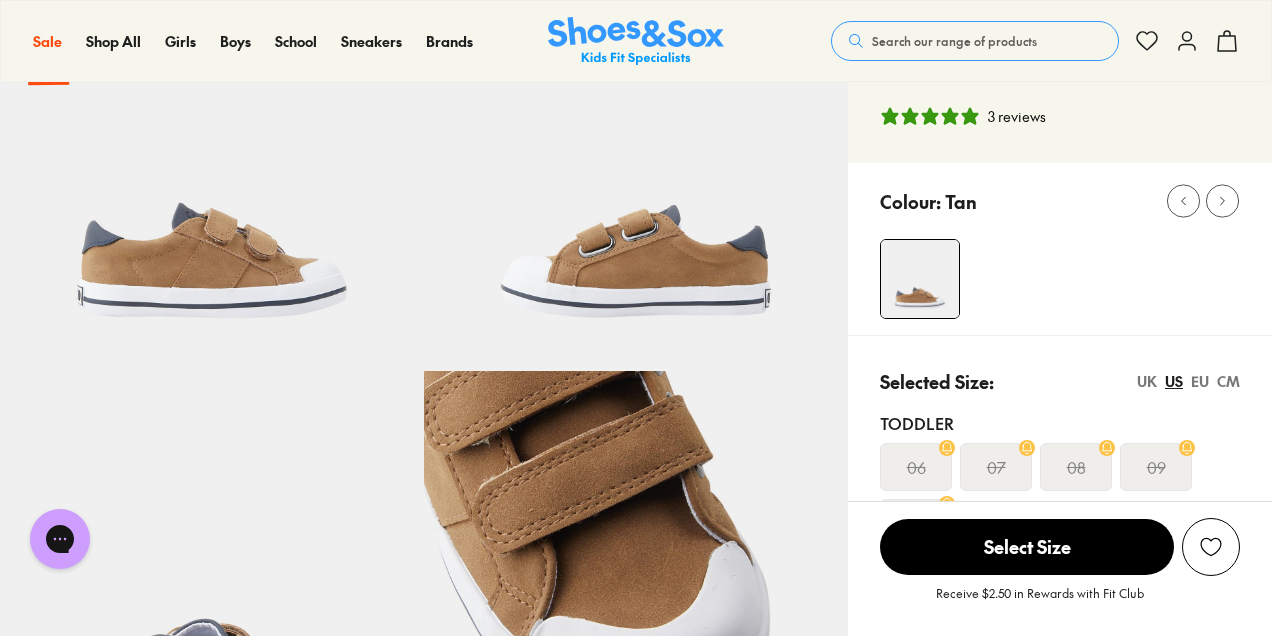 click on "EU" at bounding box center [1200, 381] 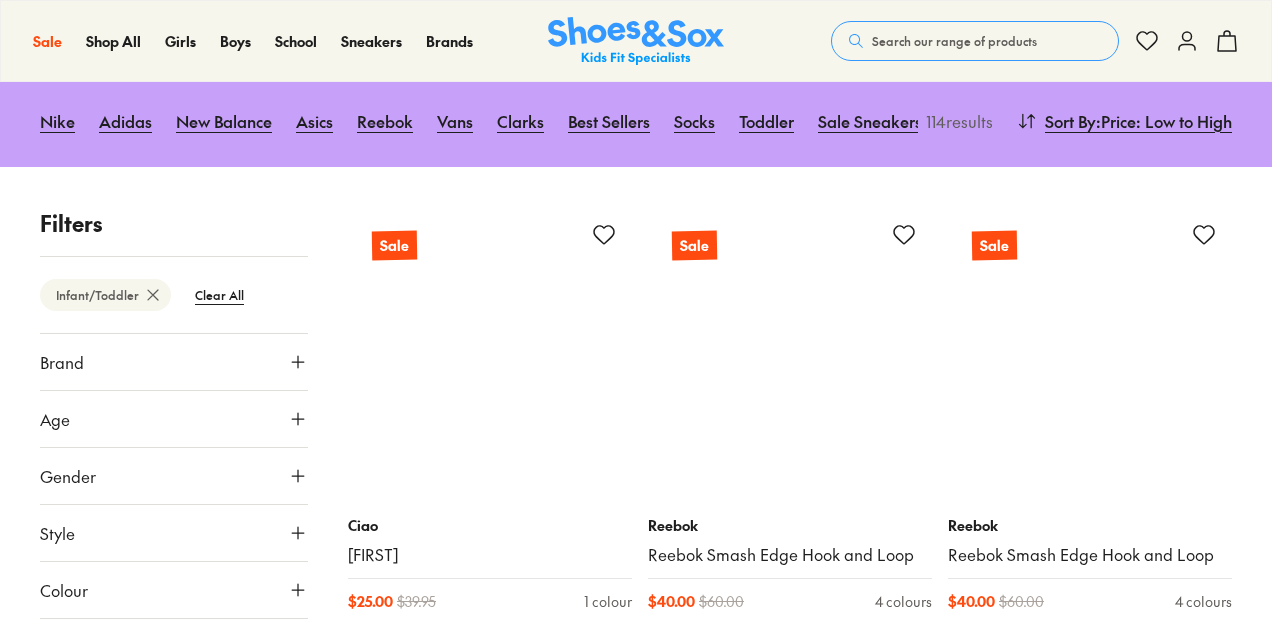 scroll, scrollTop: 236, scrollLeft: 0, axis: vertical 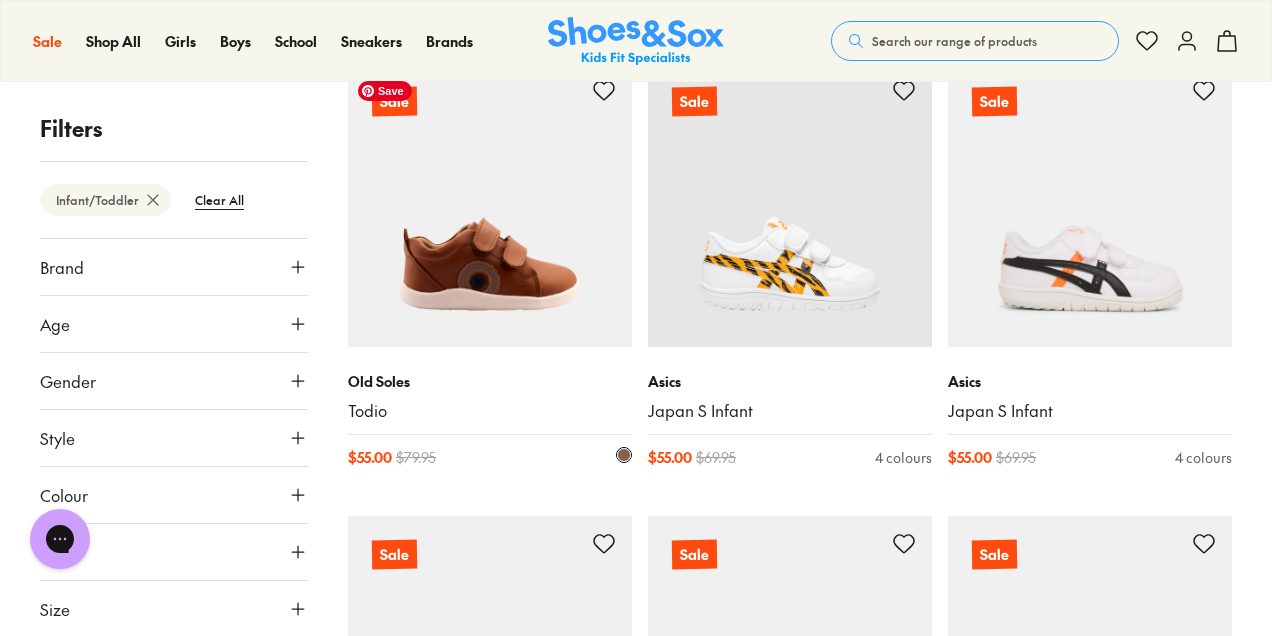 click at bounding box center [490, 205] 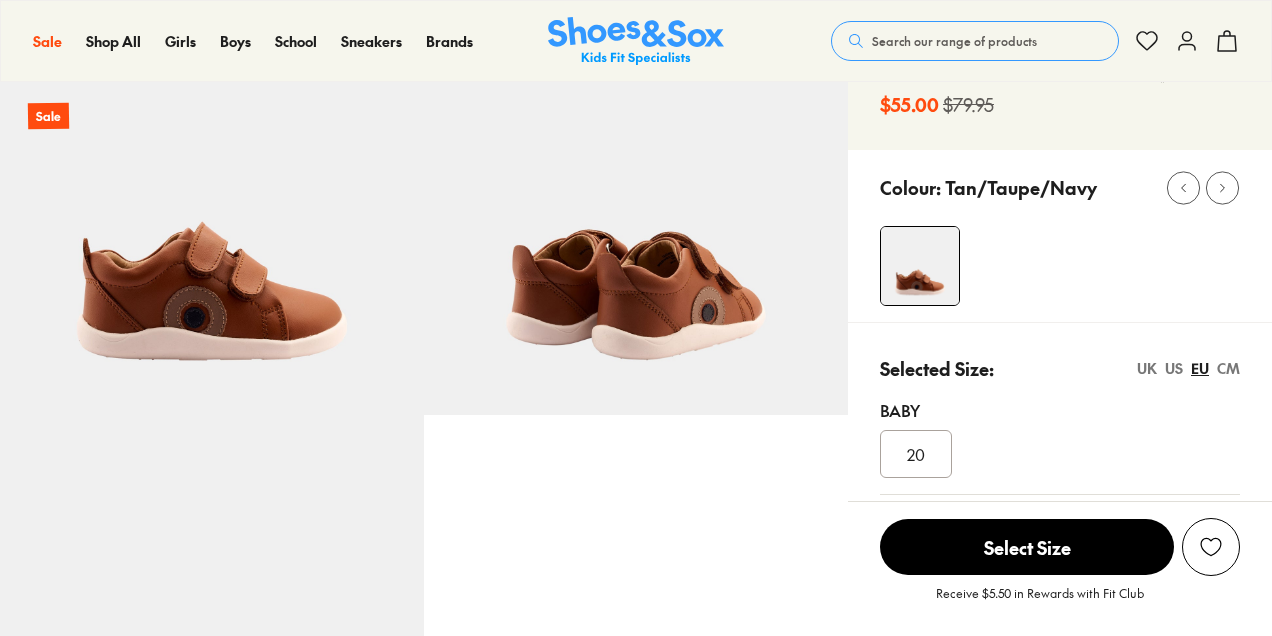 scroll, scrollTop: 280, scrollLeft: 0, axis: vertical 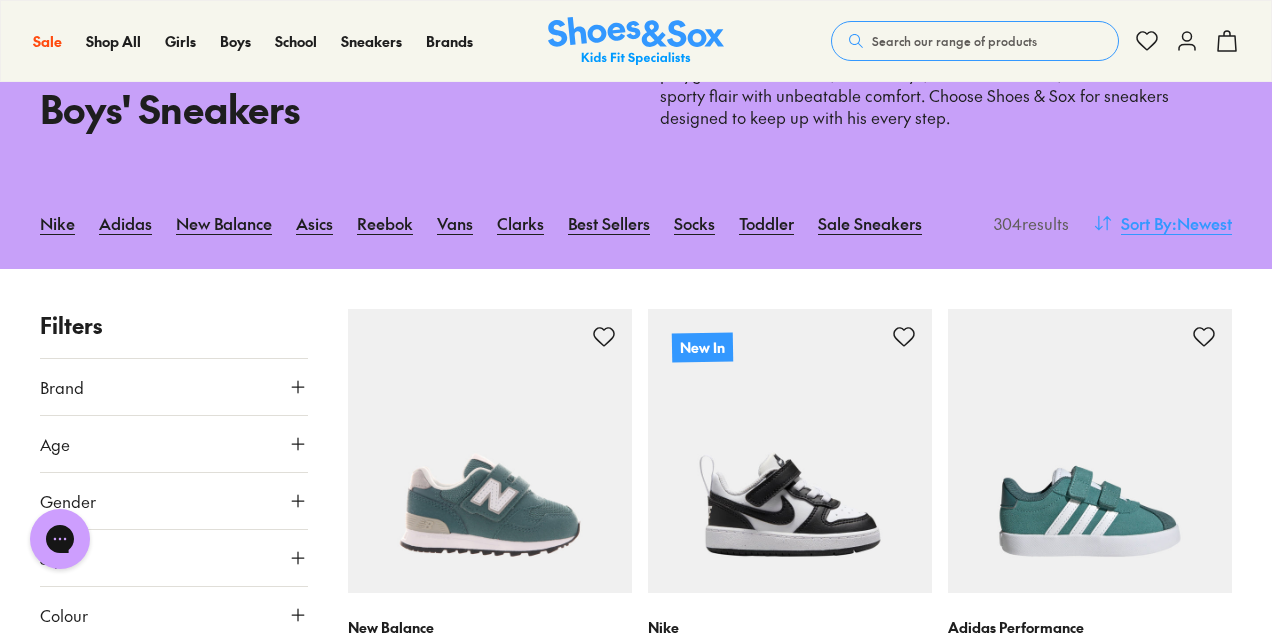 click on "Sort By" at bounding box center [1146, 223] 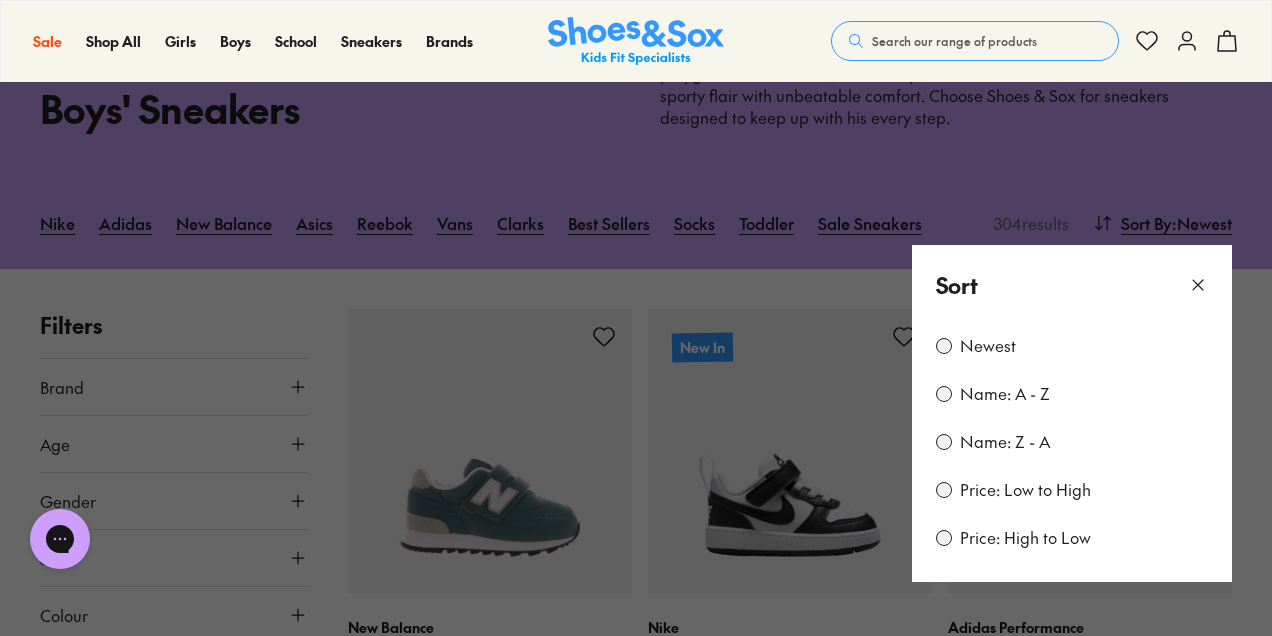 click on "Price: Low to High" at bounding box center (1025, 490) 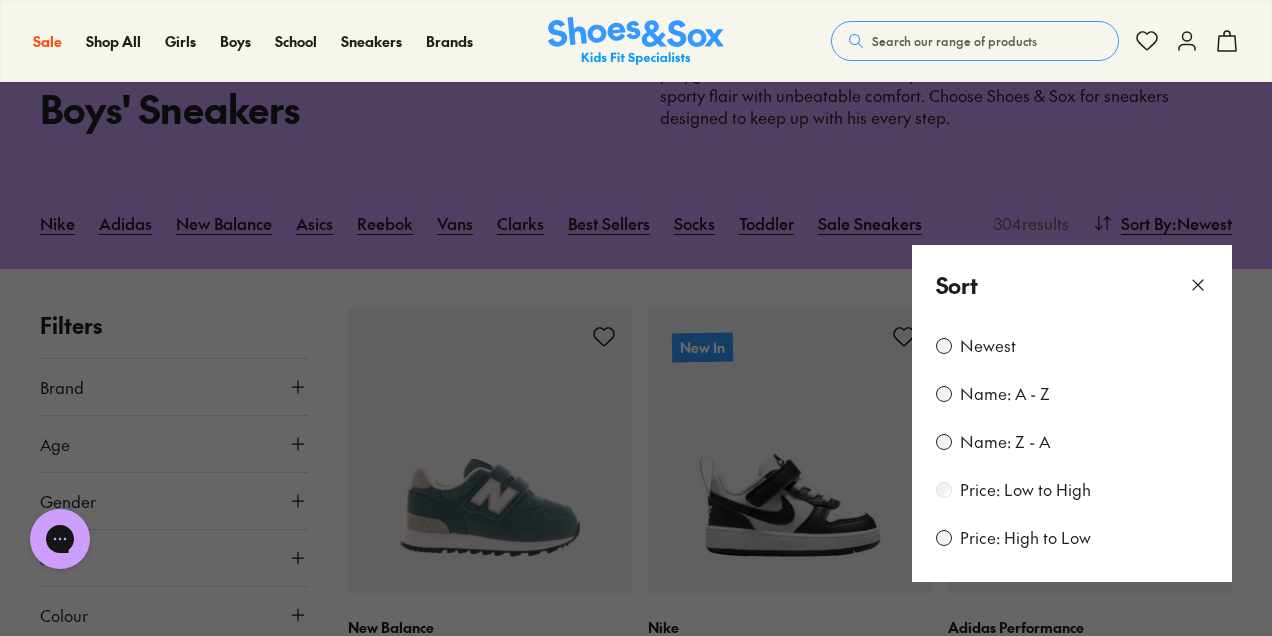 scroll, scrollTop: 302, scrollLeft: 0, axis: vertical 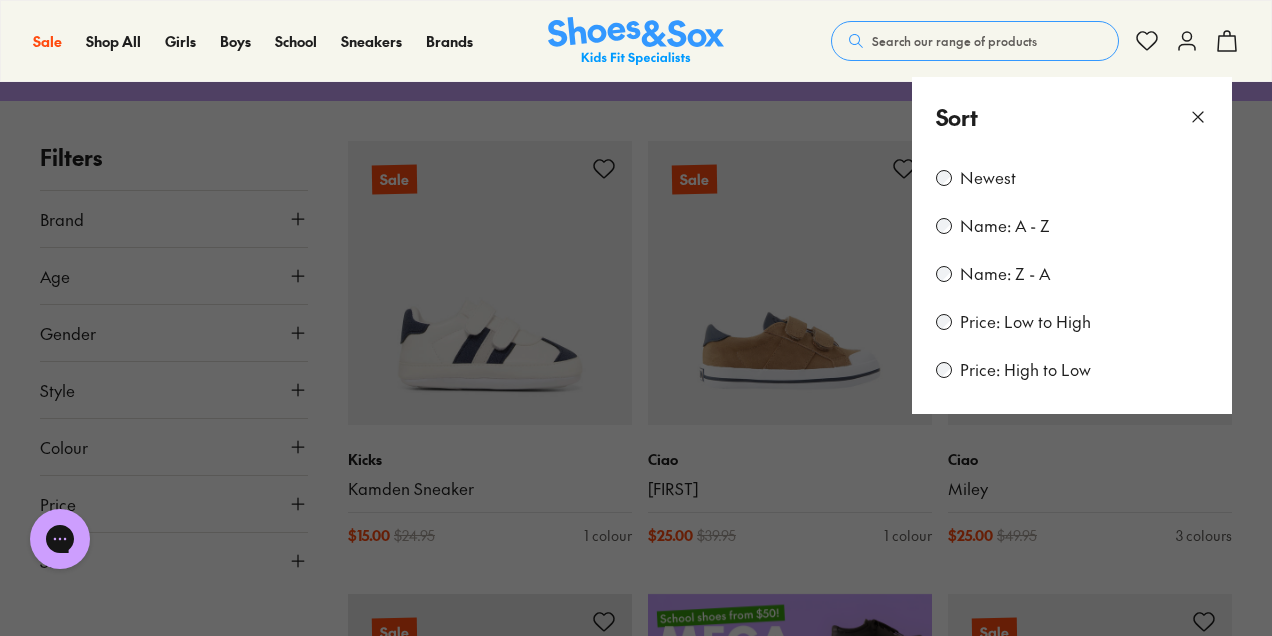 click at bounding box center (636, 318) 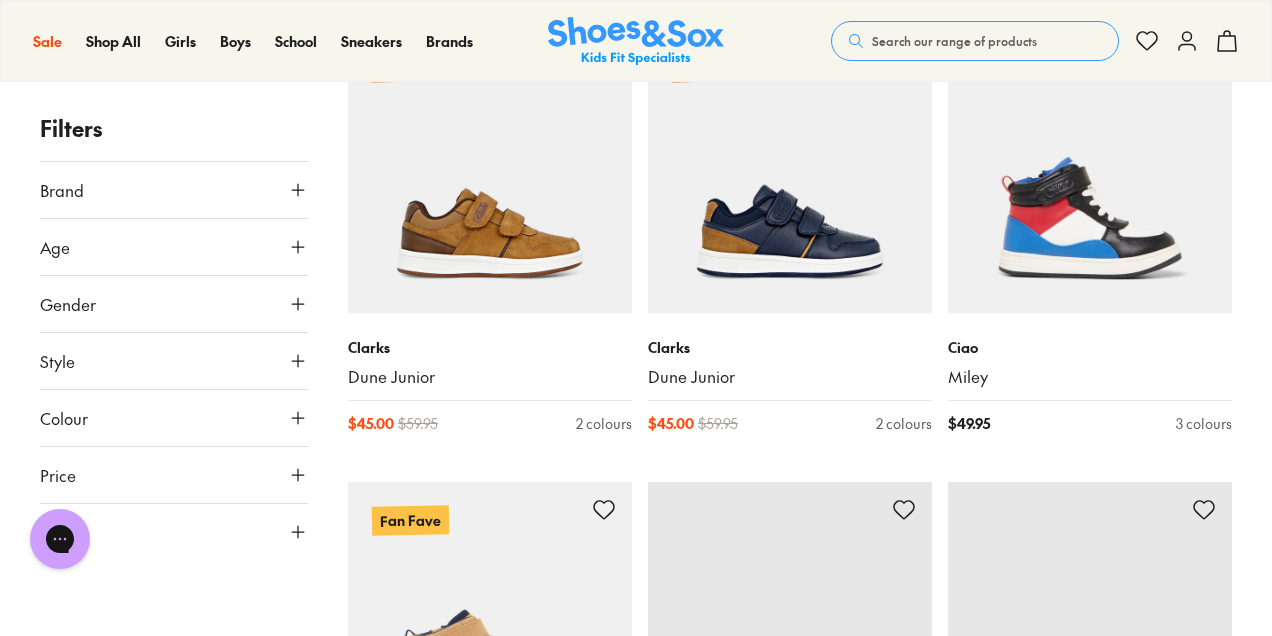 scroll, scrollTop: 4038, scrollLeft: 0, axis: vertical 